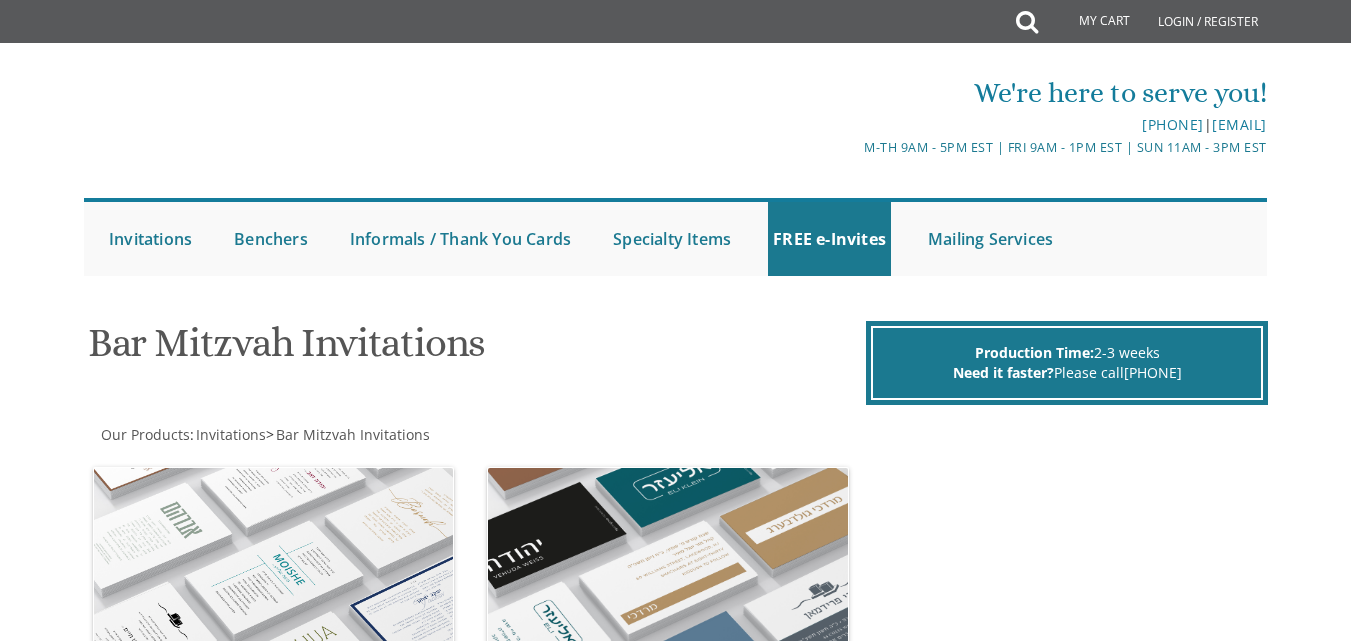 scroll, scrollTop: 0, scrollLeft: 0, axis: both 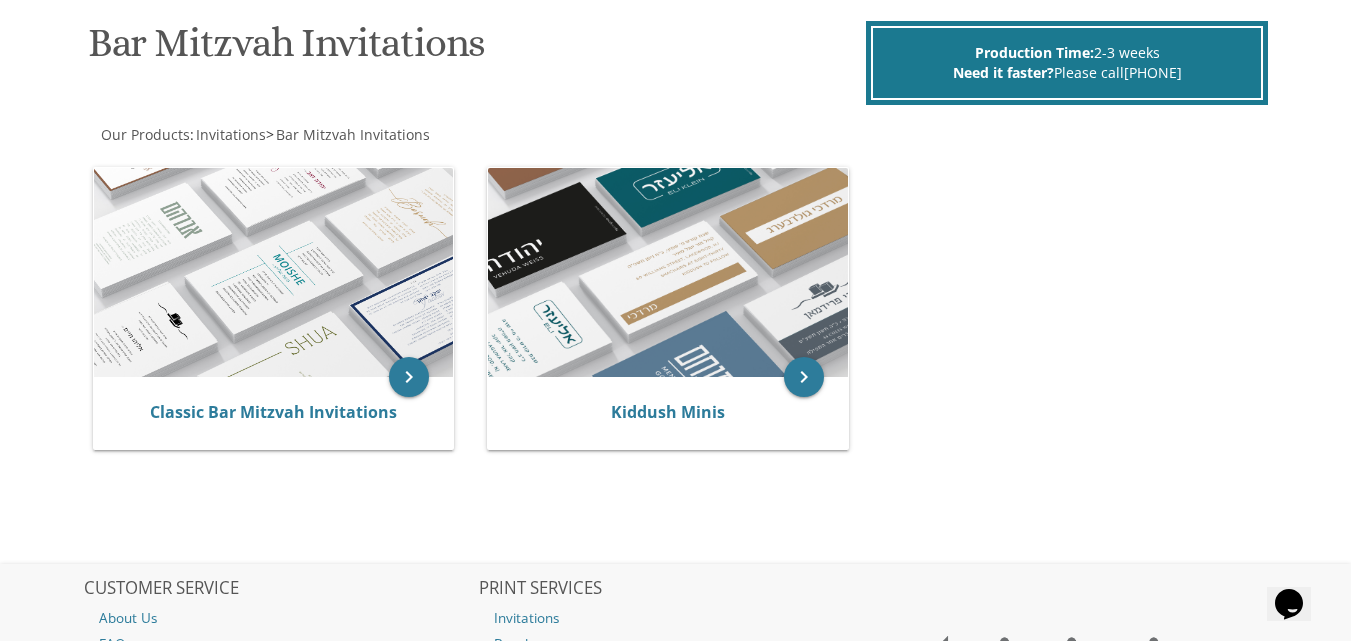 click at bounding box center [273, 273] 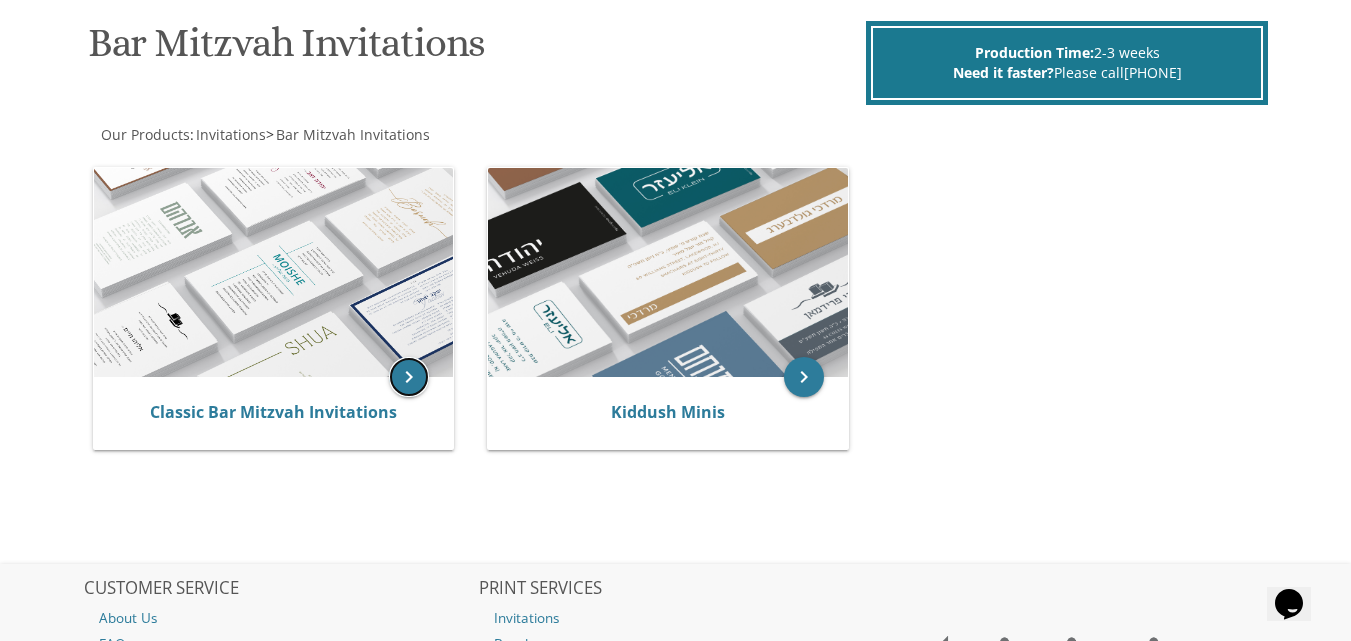 click on "keyboard_arrow_right" at bounding box center [409, 377] 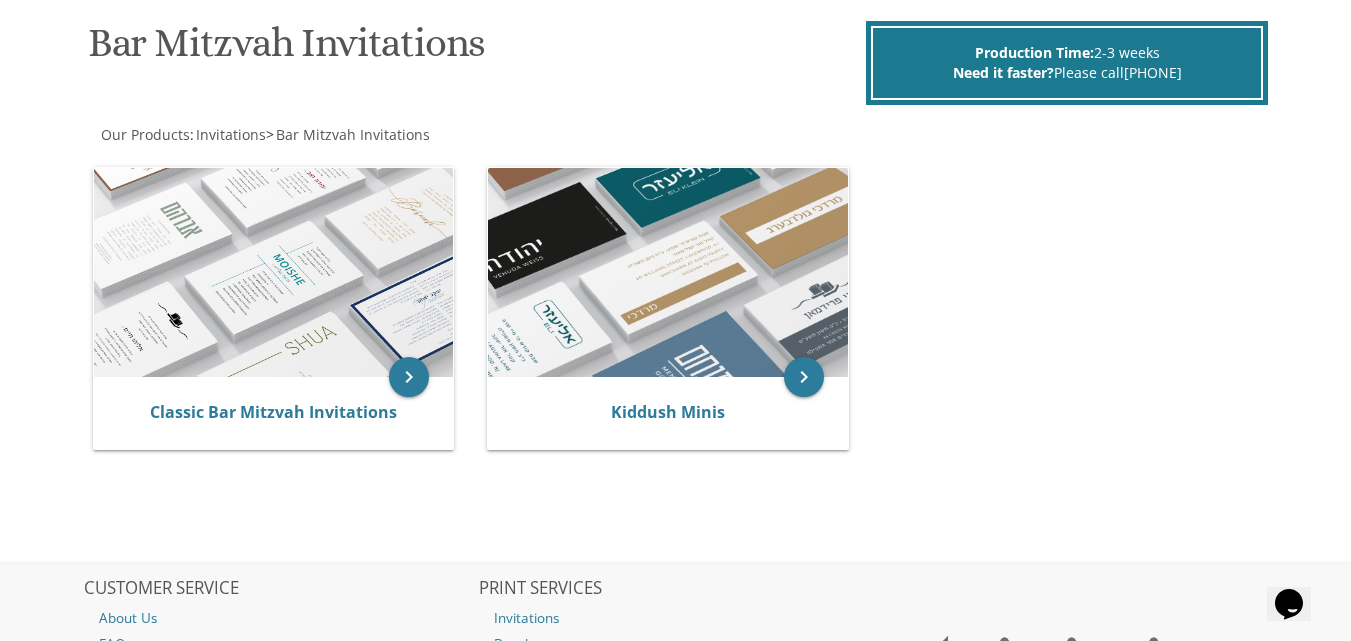 click at bounding box center [273, 273] 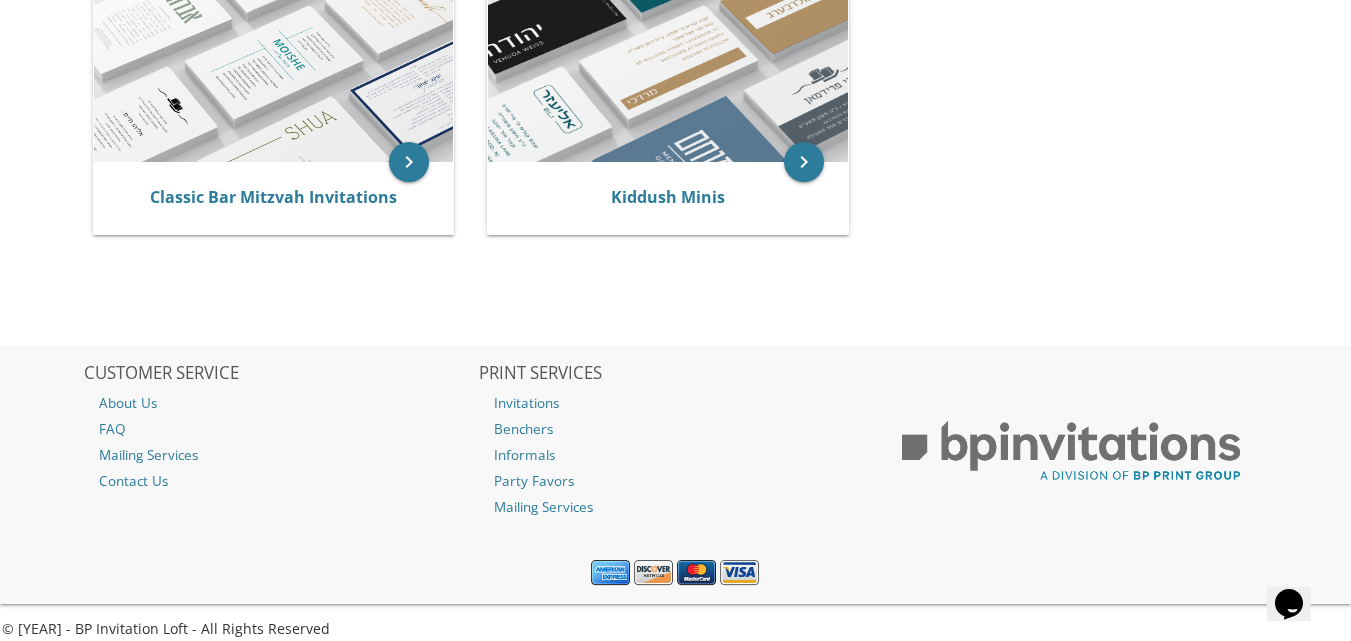 scroll, scrollTop: 533, scrollLeft: 0, axis: vertical 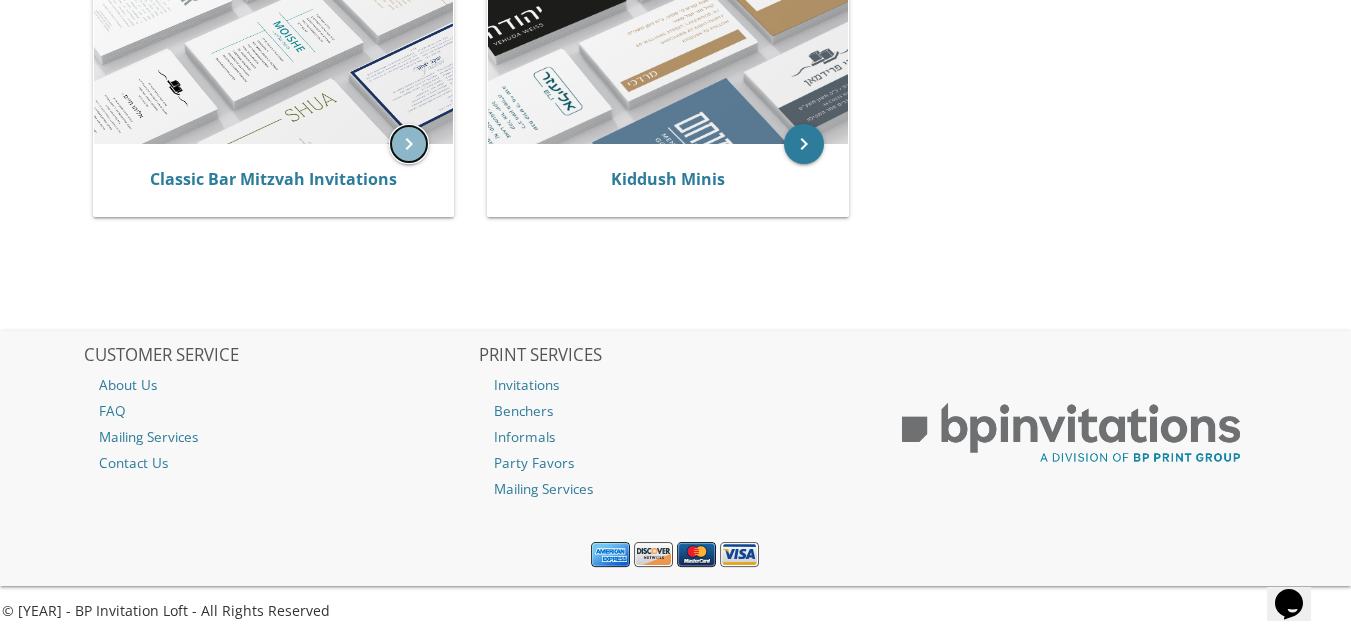 click on "keyboard_arrow_right" at bounding box center [409, 144] 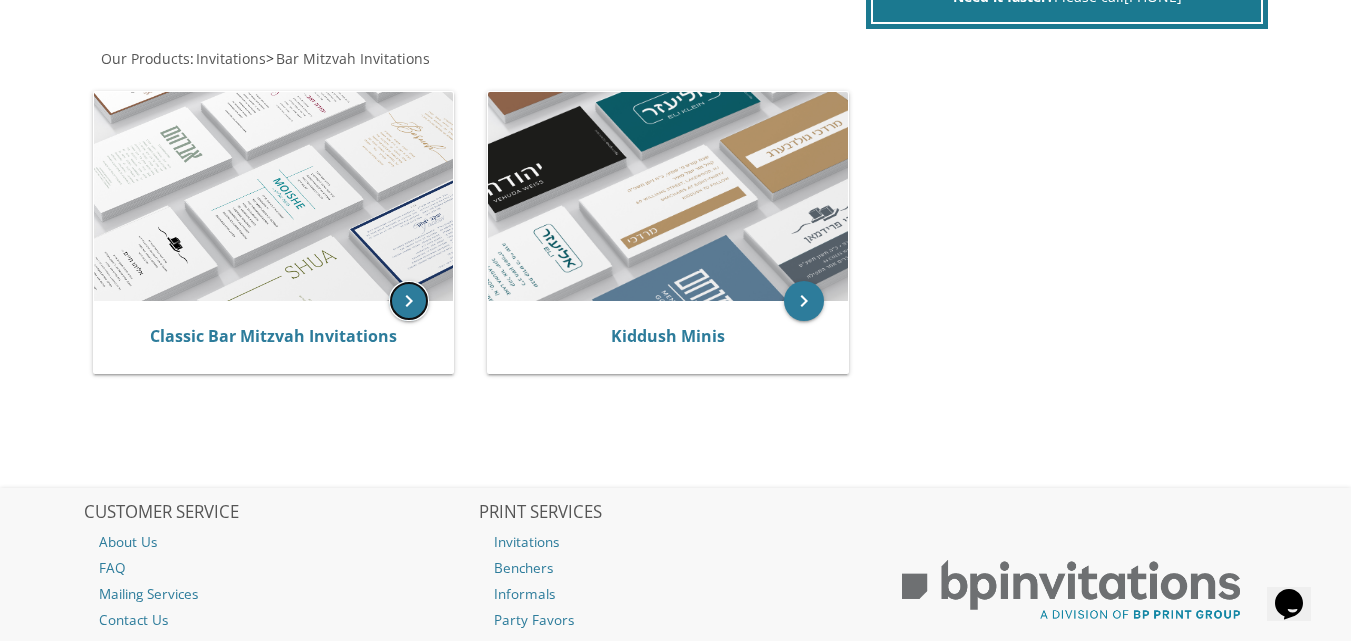 scroll, scrollTop: 333, scrollLeft: 0, axis: vertical 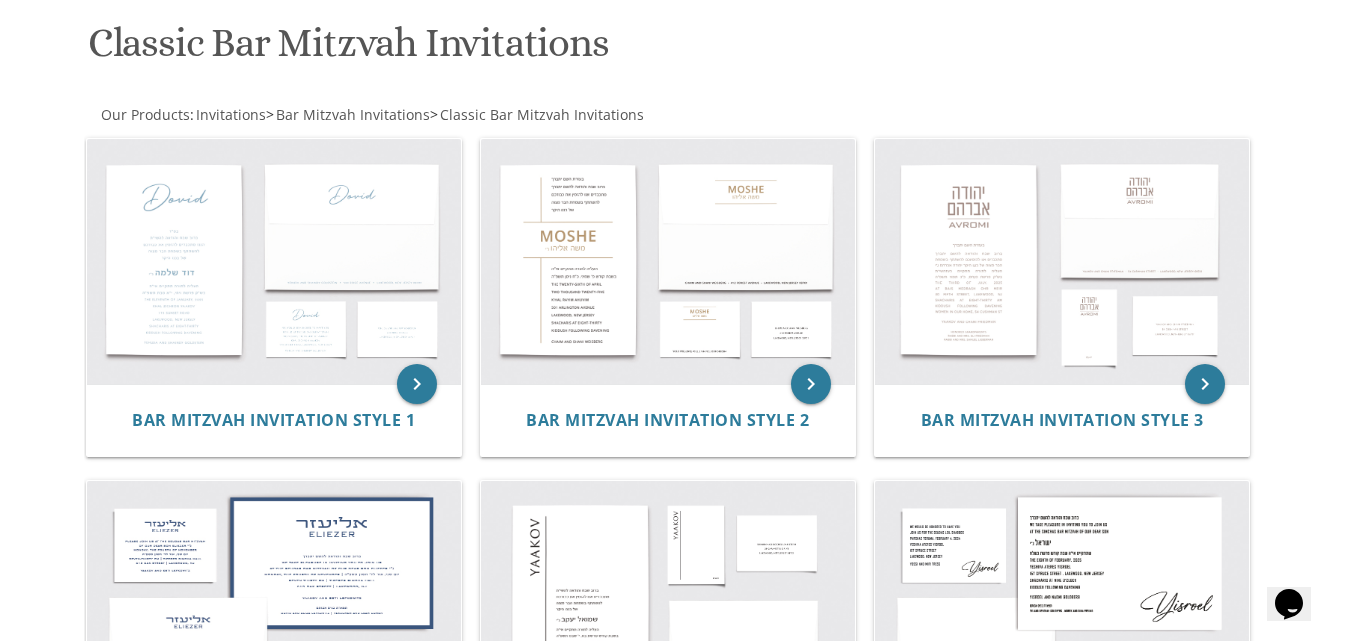 click at bounding box center (668, 262) 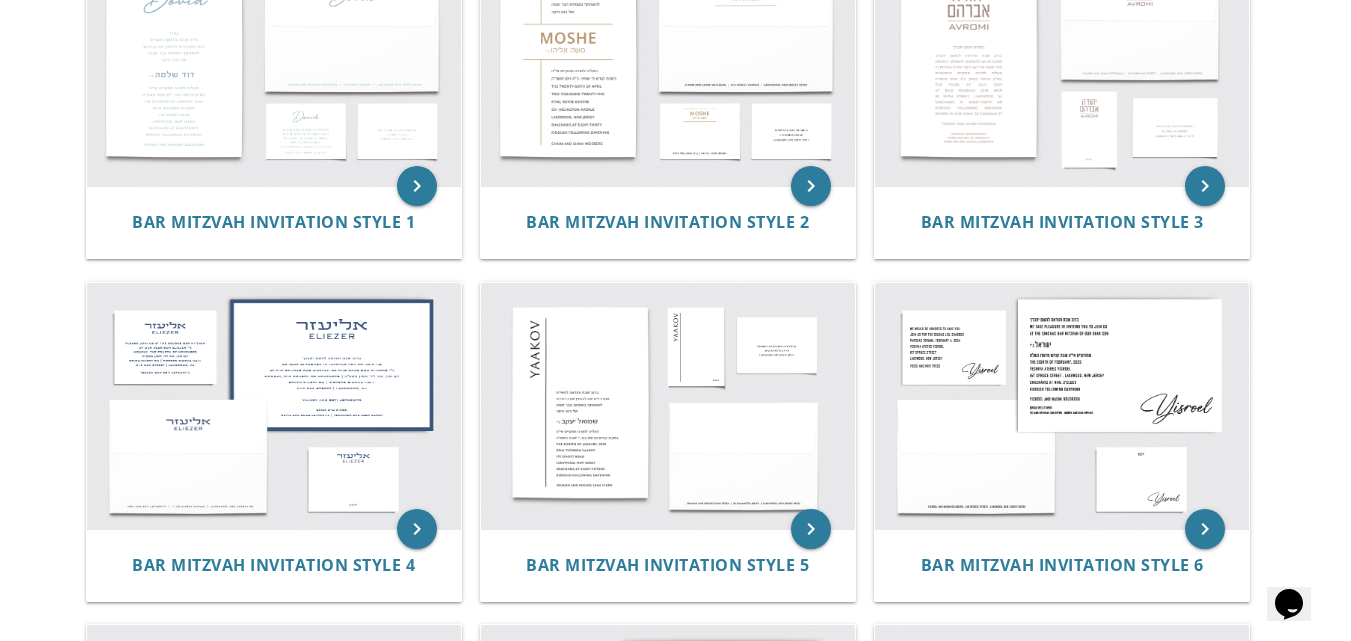 scroll, scrollTop: 600, scrollLeft: 0, axis: vertical 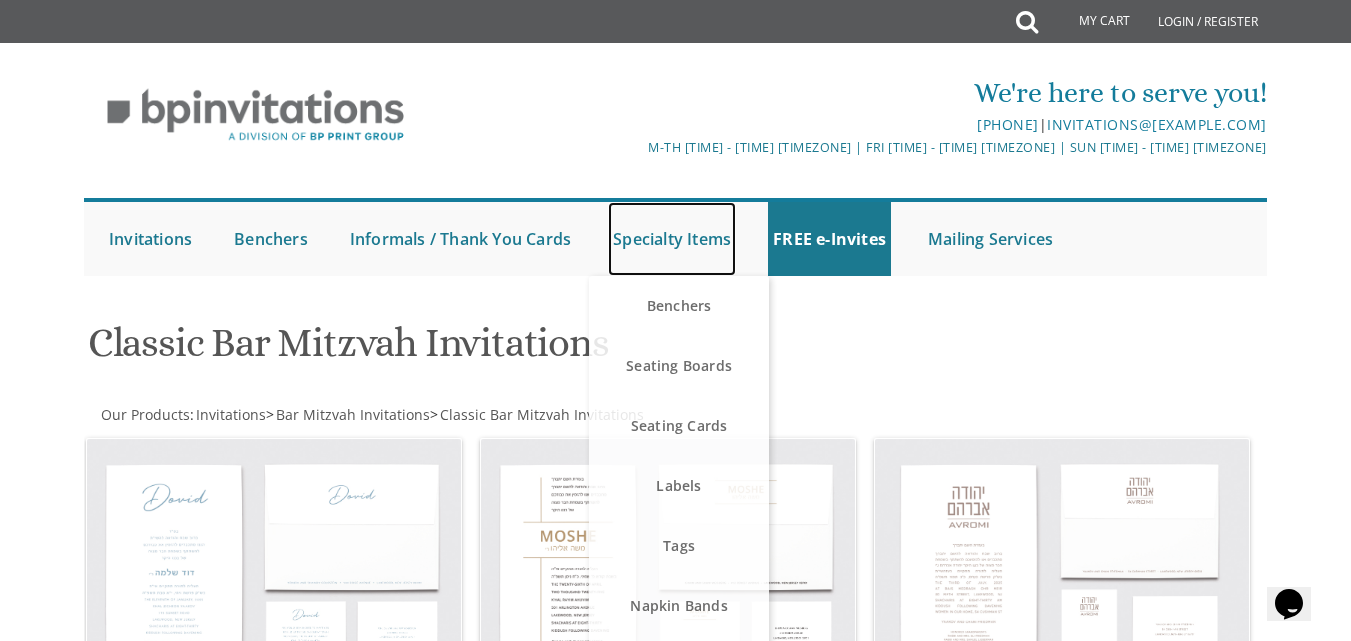 click on "Specialty Items" at bounding box center [672, 239] 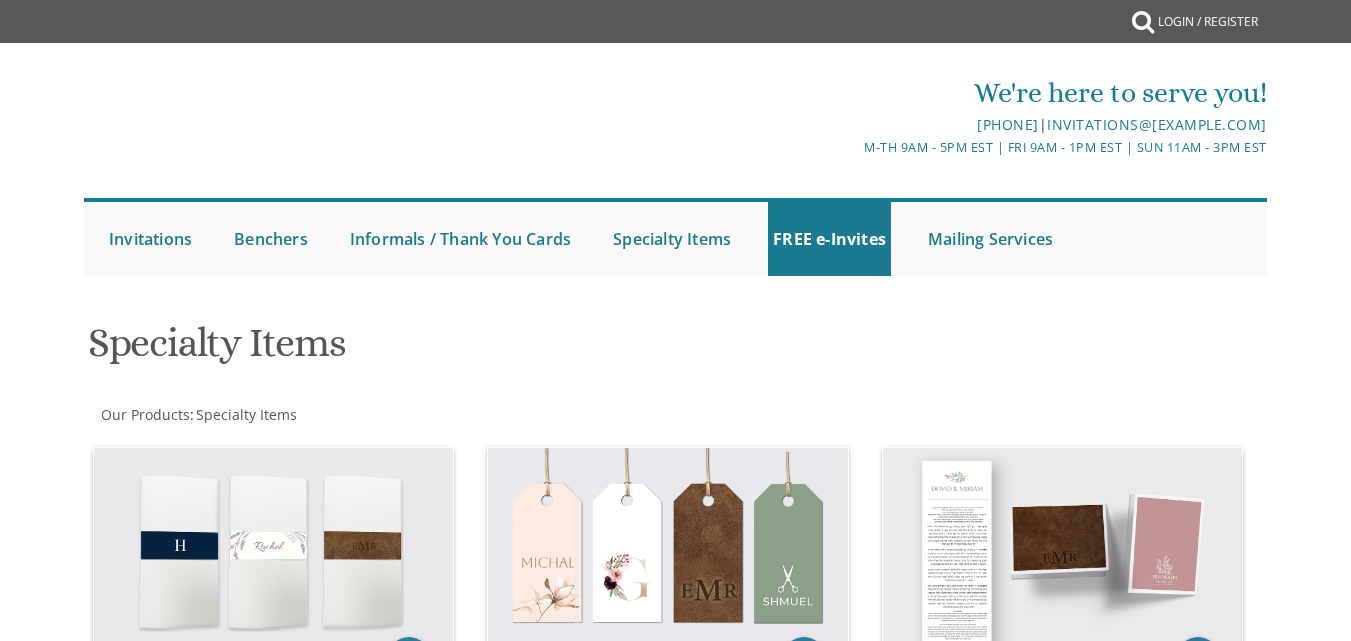 scroll, scrollTop: 0, scrollLeft: 0, axis: both 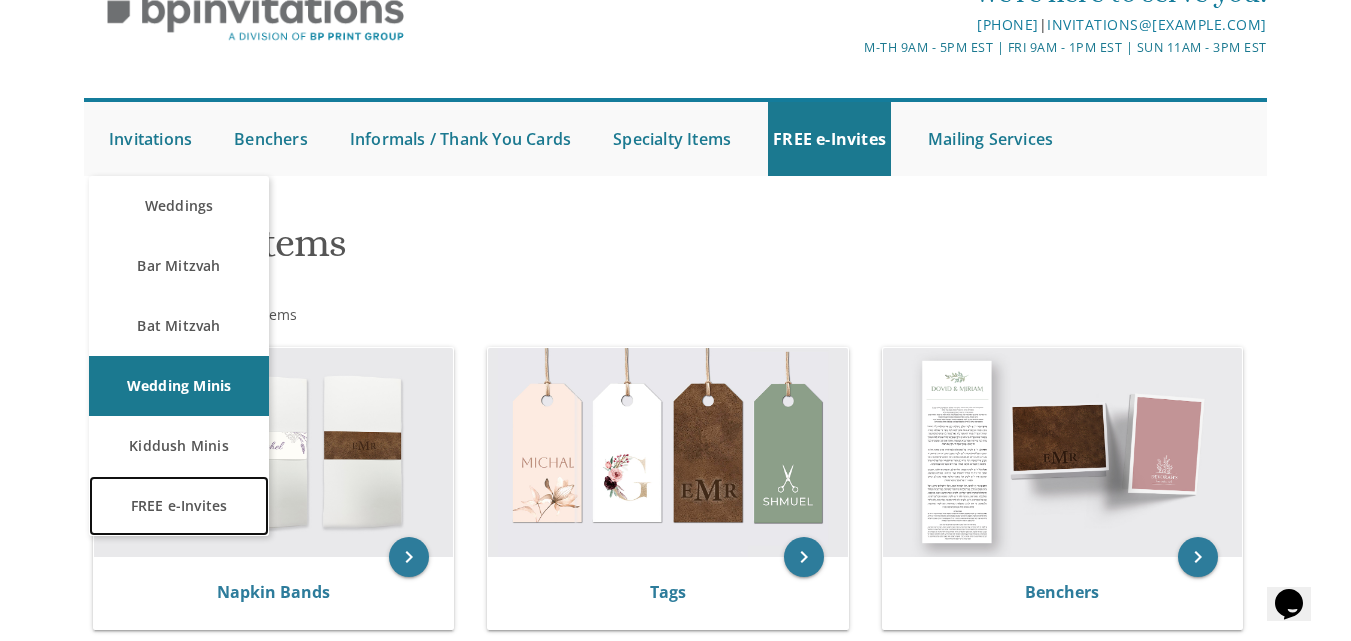 click on "FREE e-Invites" at bounding box center (179, 506) 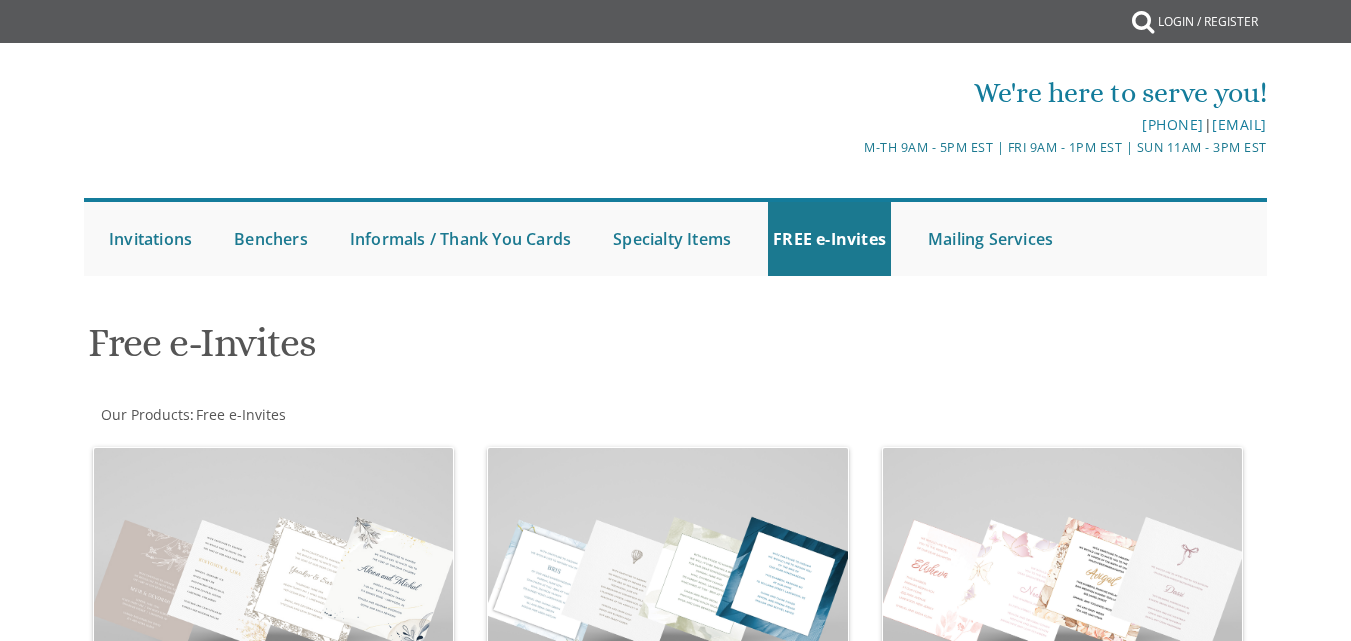 scroll, scrollTop: 0, scrollLeft: 0, axis: both 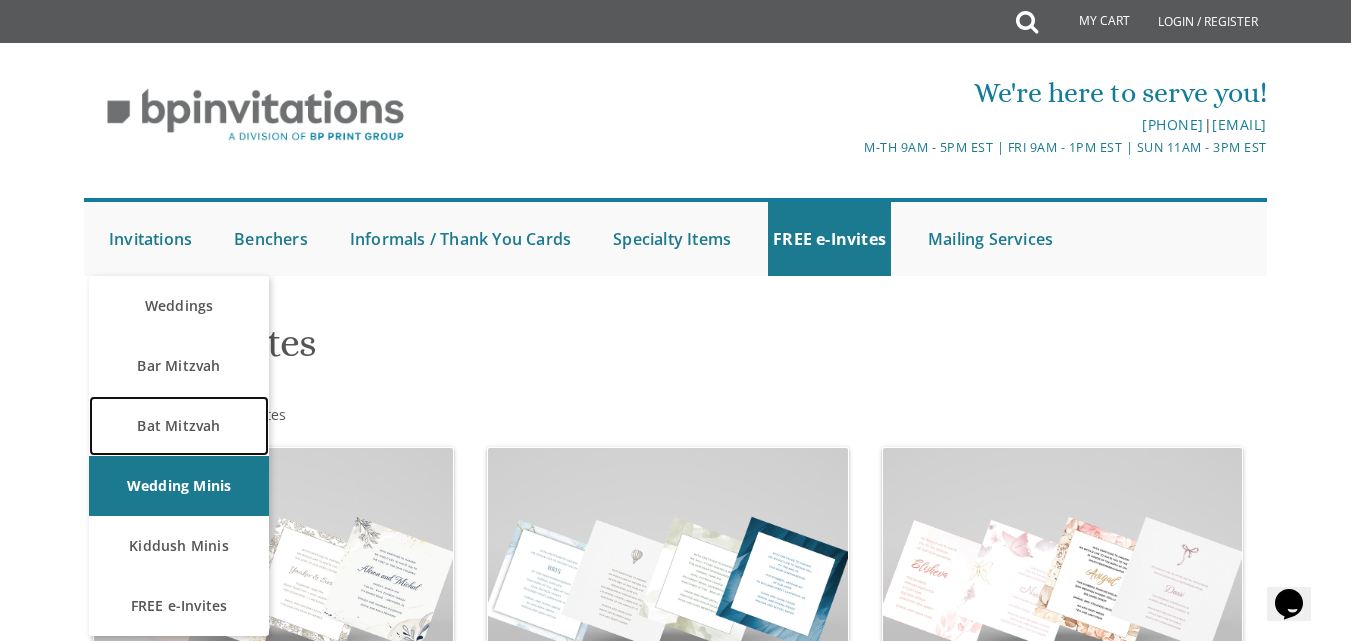 click on "Bat Mitzvah" at bounding box center [179, 426] 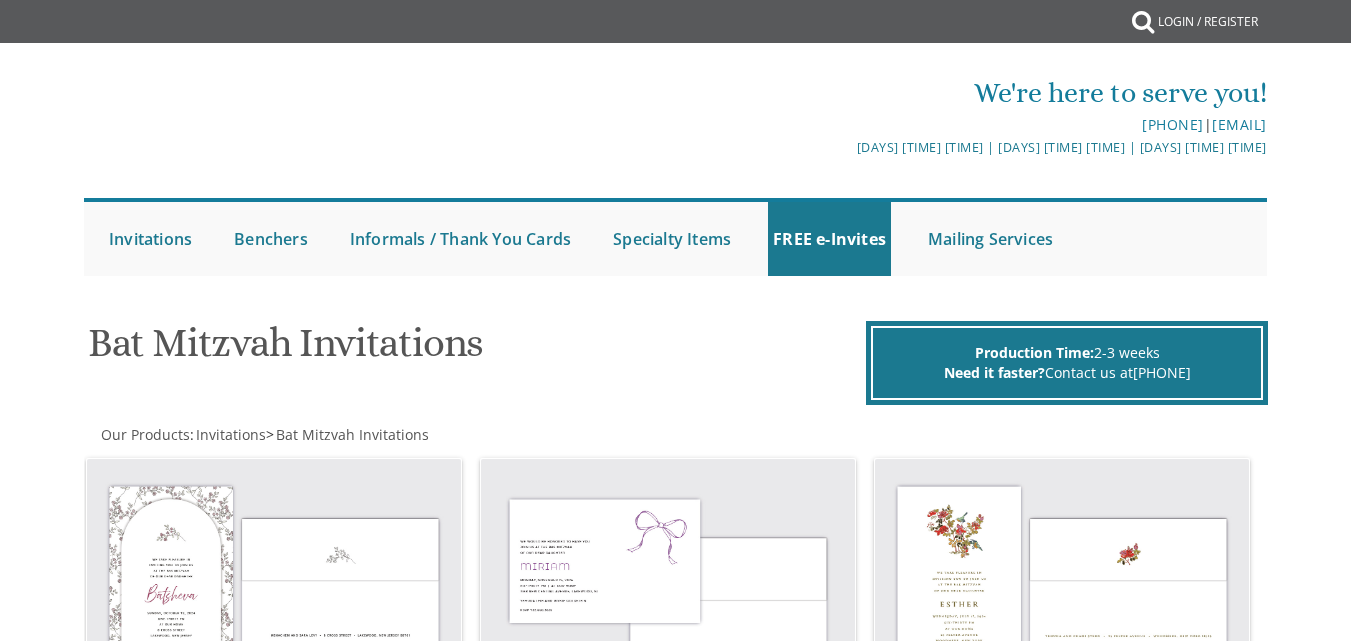 scroll, scrollTop: 0, scrollLeft: 0, axis: both 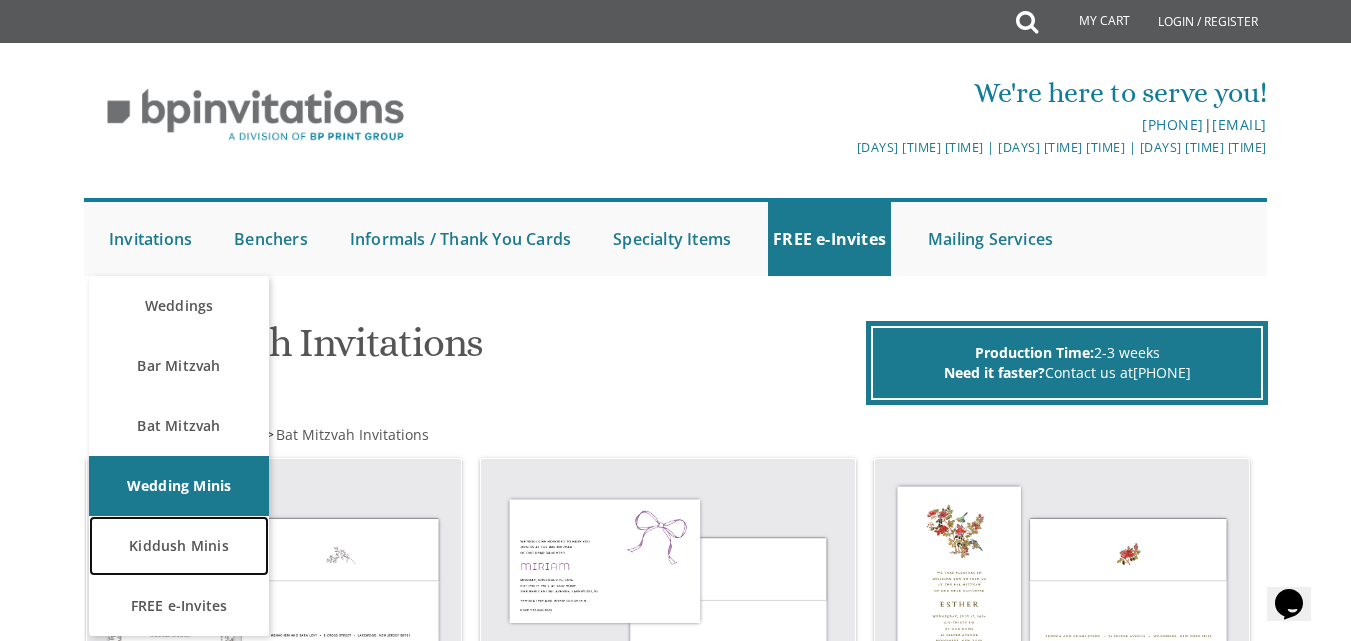 click on "Kiddush Minis" at bounding box center (179, 546) 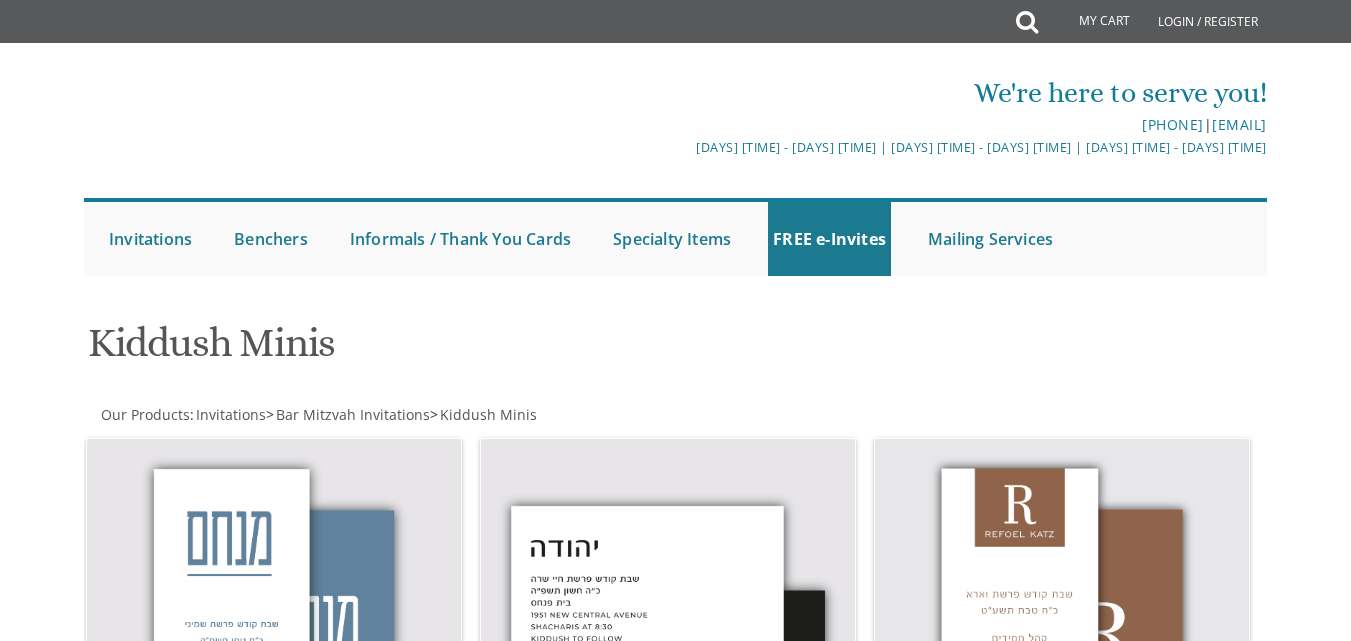 scroll, scrollTop: 0, scrollLeft: 0, axis: both 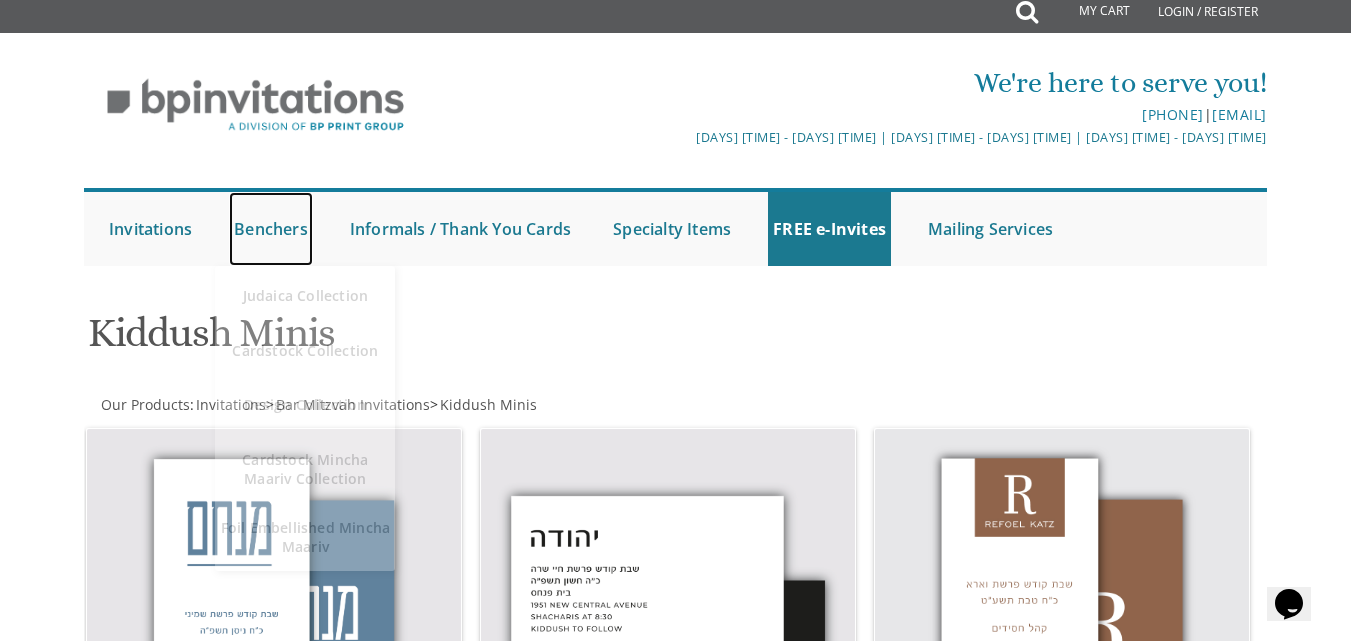 click on "Benchers" at bounding box center [271, 229] 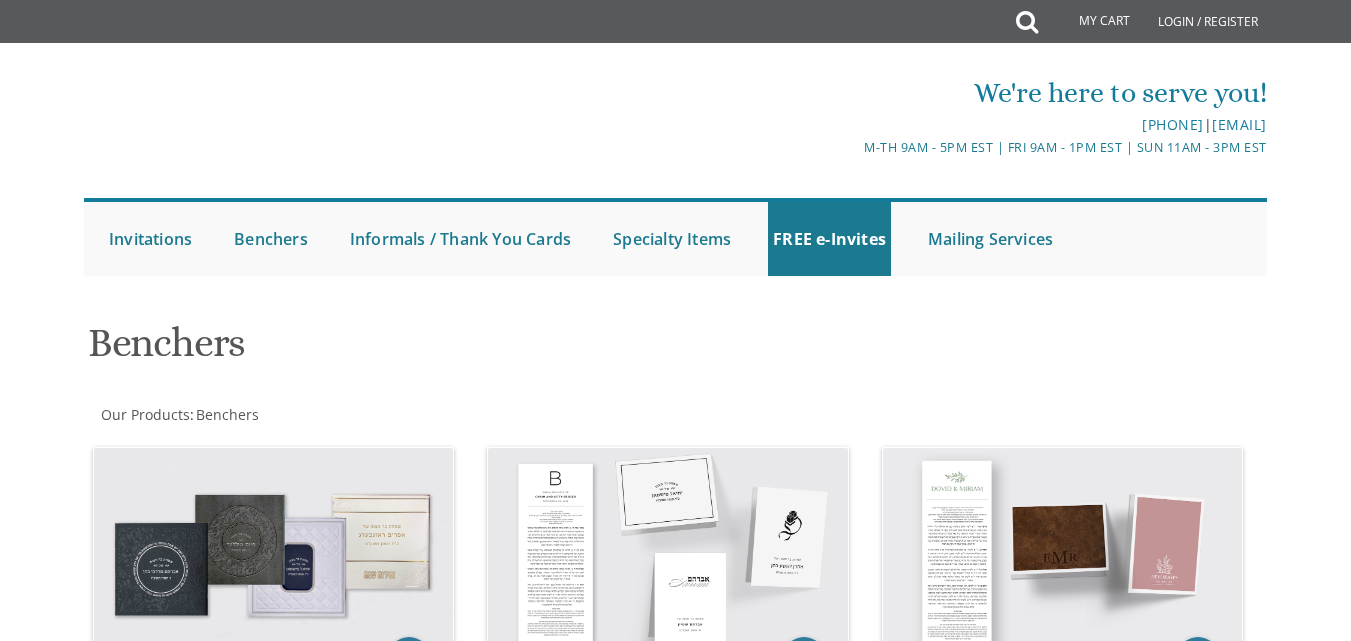 scroll, scrollTop: 0, scrollLeft: 0, axis: both 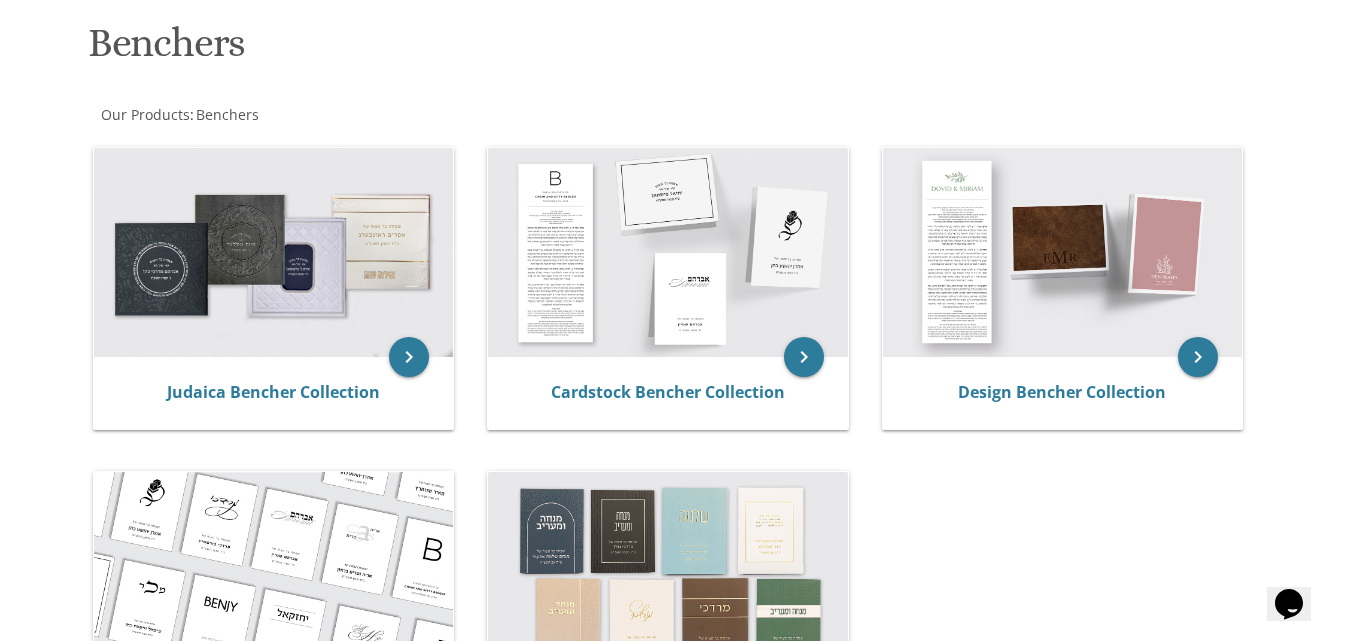 click at bounding box center (273, 253) 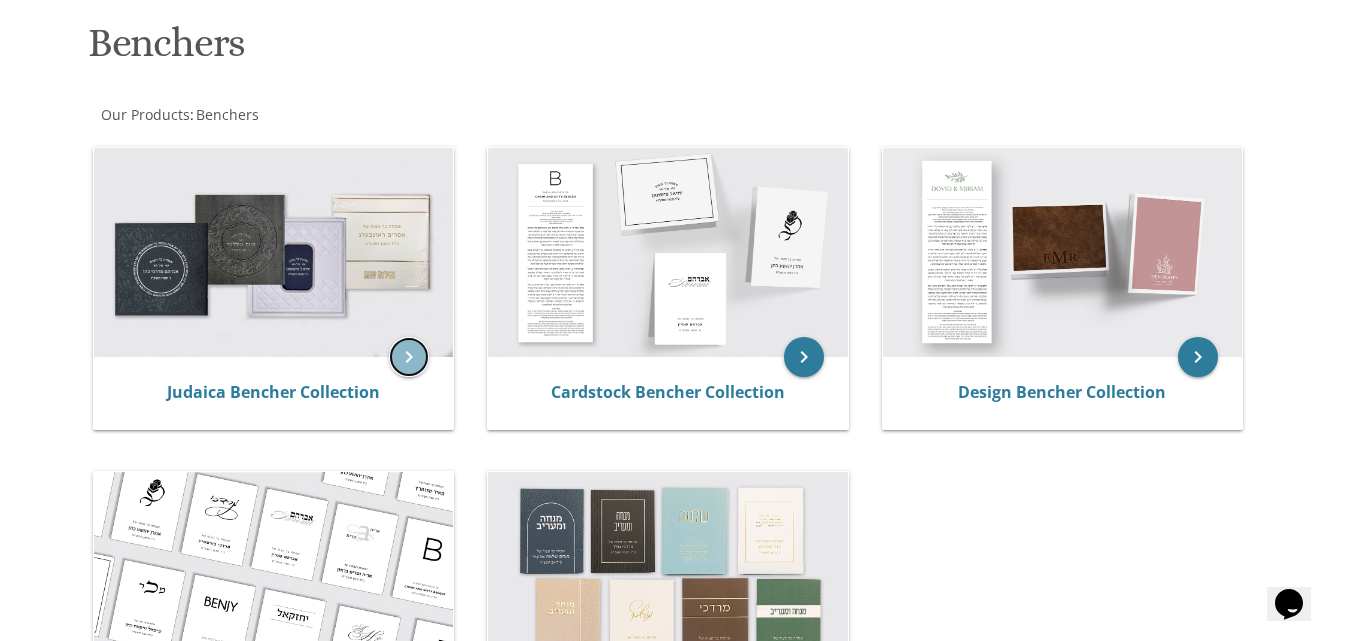 click on "keyboard_arrow_right" at bounding box center [409, 357] 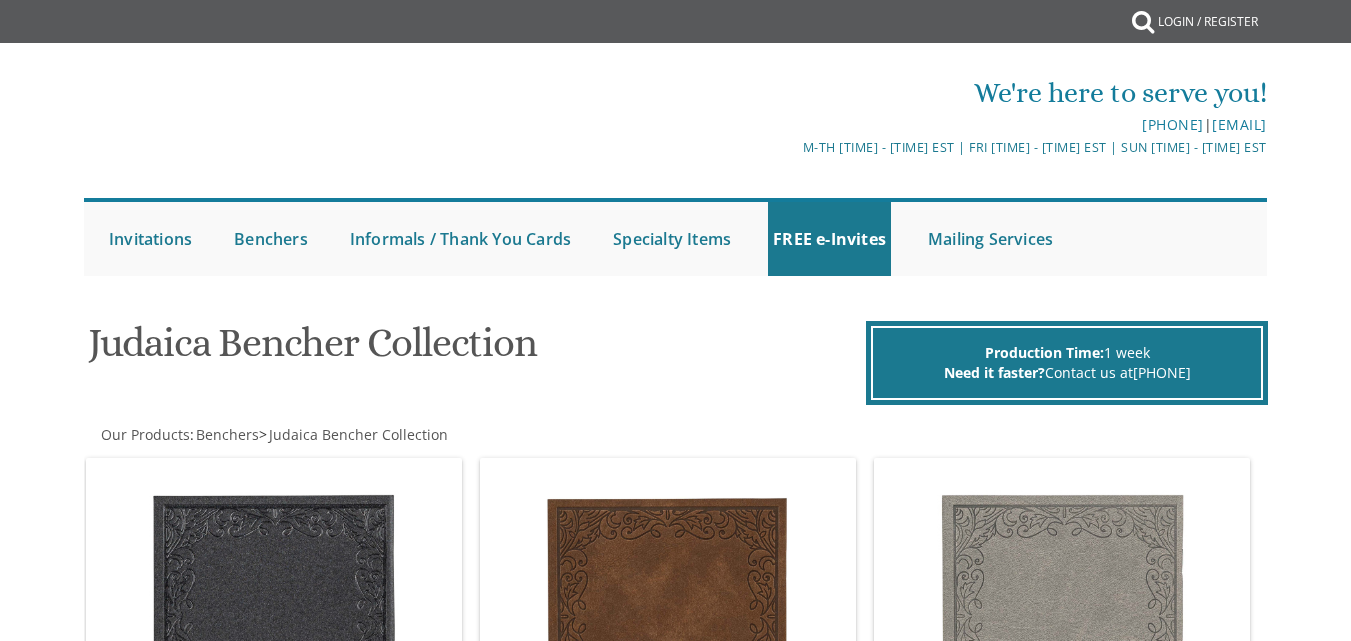scroll, scrollTop: 0, scrollLeft: 0, axis: both 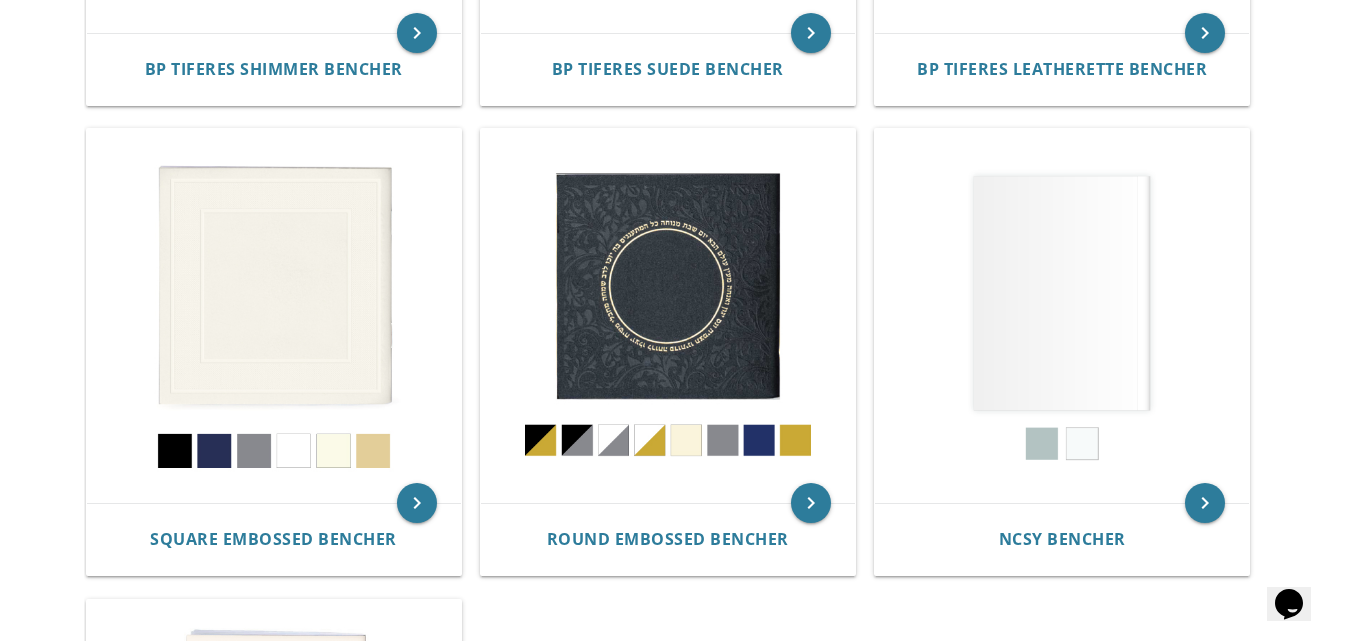 click at bounding box center [274, 316] 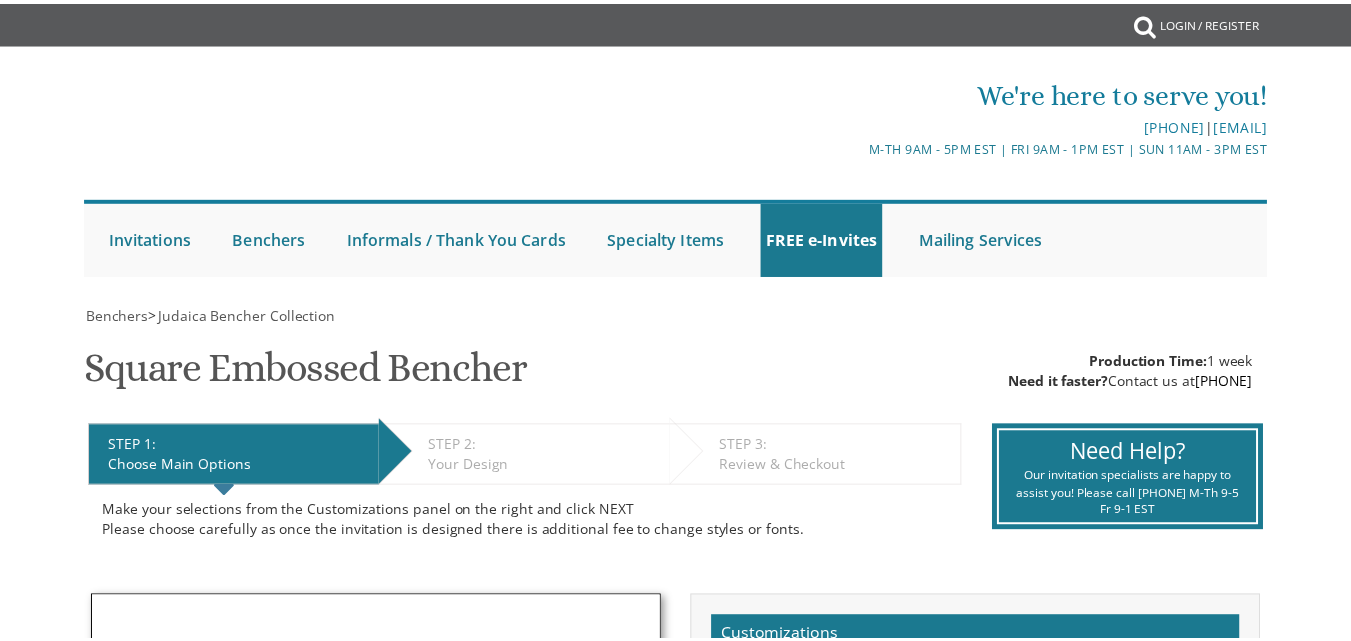 scroll, scrollTop: 0, scrollLeft: 0, axis: both 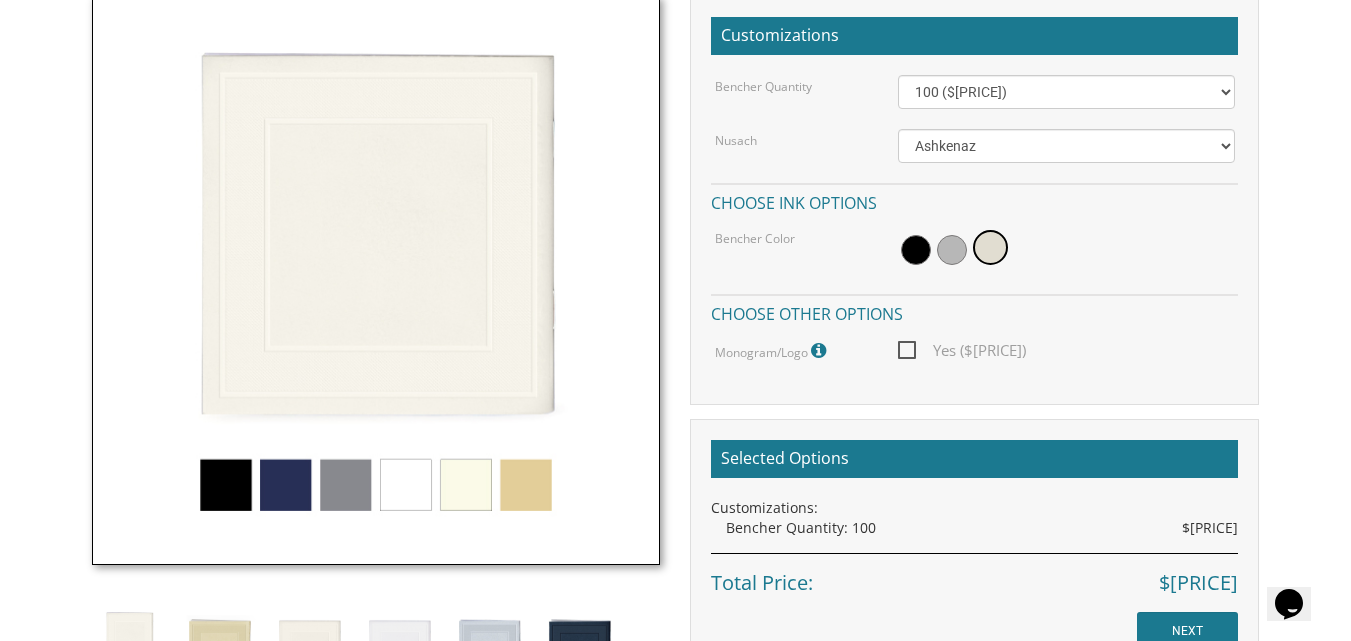 click at bounding box center (376, 280) 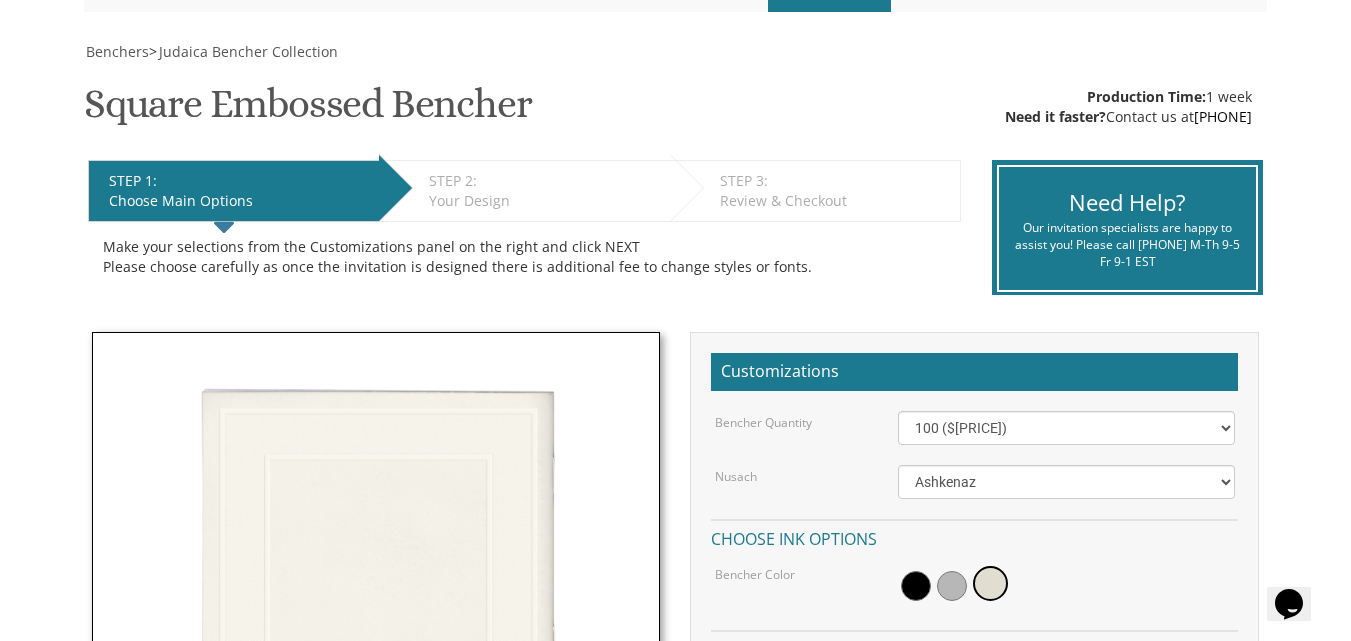 scroll, scrollTop: 200, scrollLeft: 0, axis: vertical 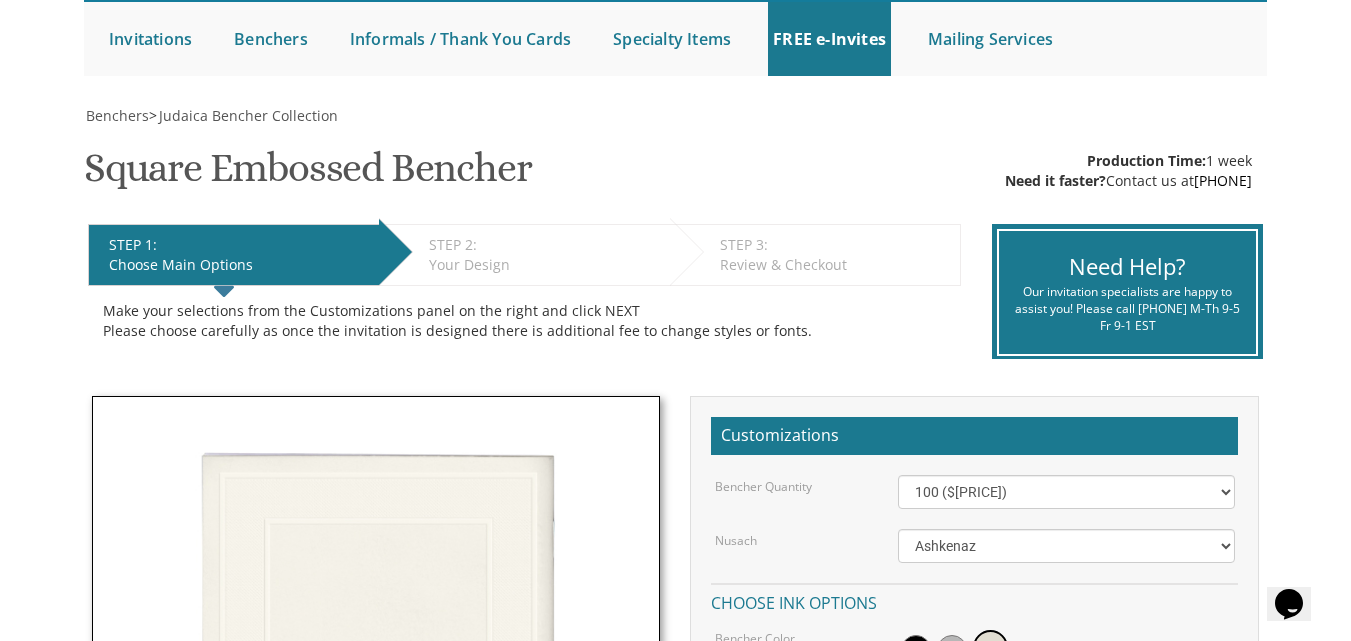 click on "Design Collection" at bounding box center [0, 0] 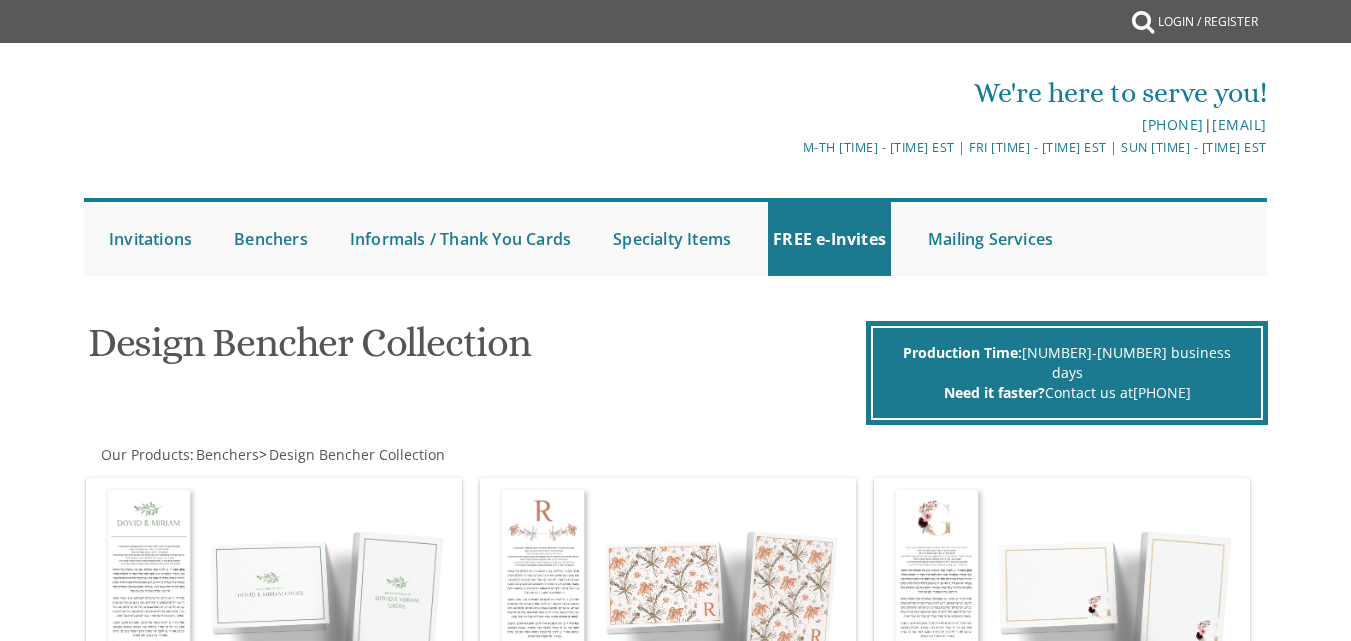 scroll, scrollTop: 0, scrollLeft: 0, axis: both 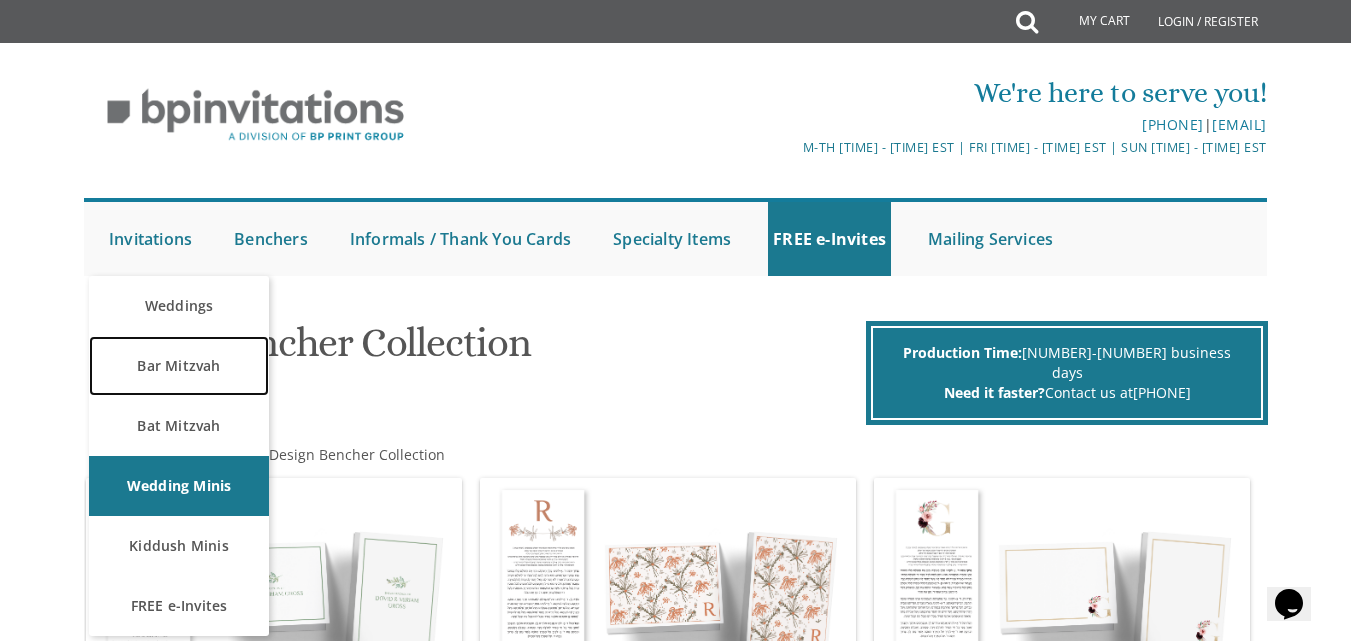 click on "Bar Mitzvah" at bounding box center [179, 366] 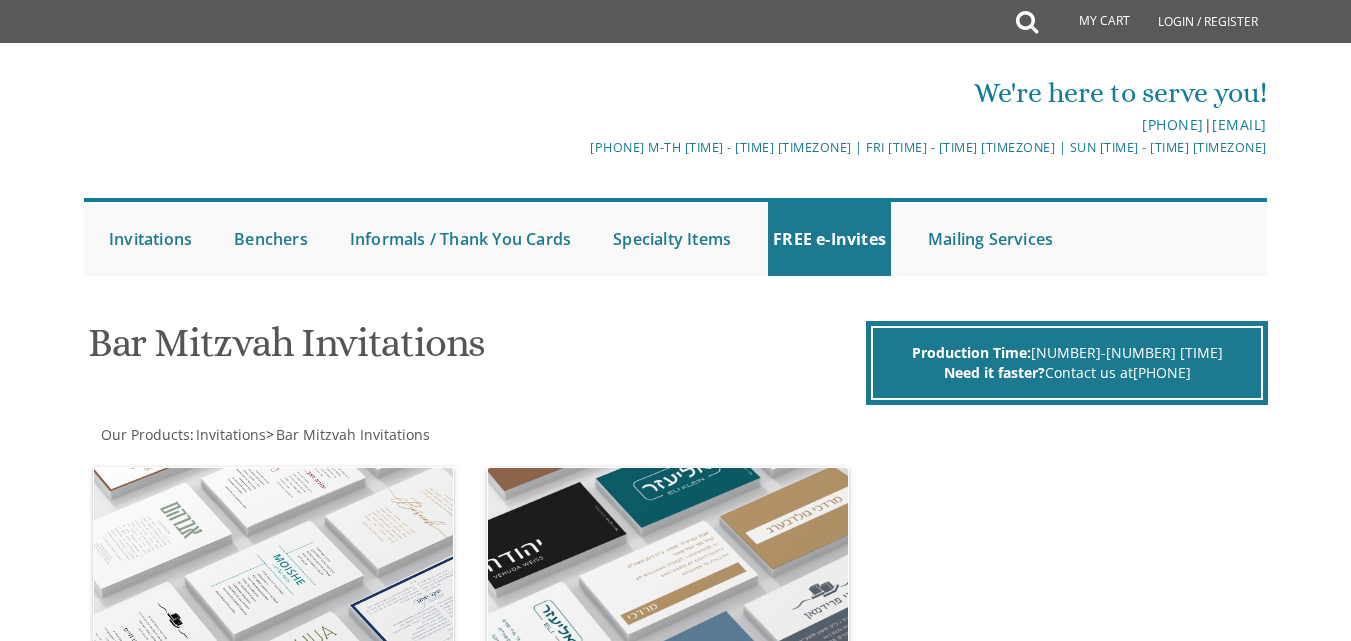 scroll, scrollTop: 0, scrollLeft: 0, axis: both 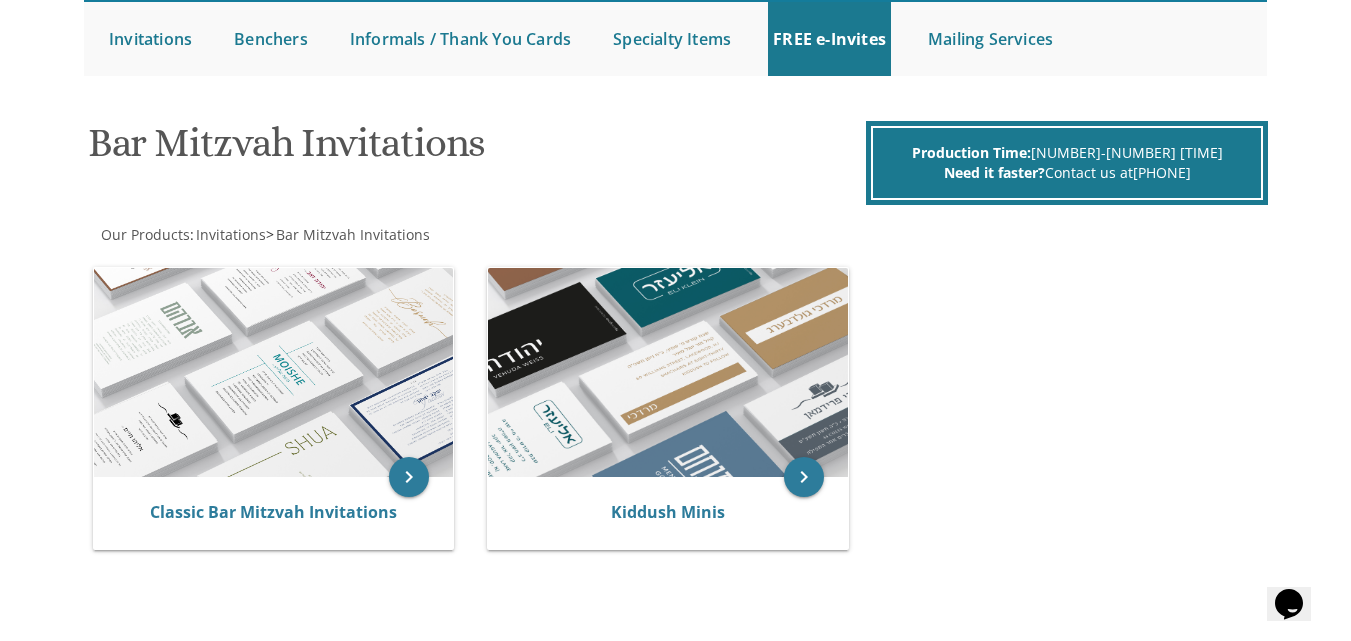 click at bounding box center [273, 373] 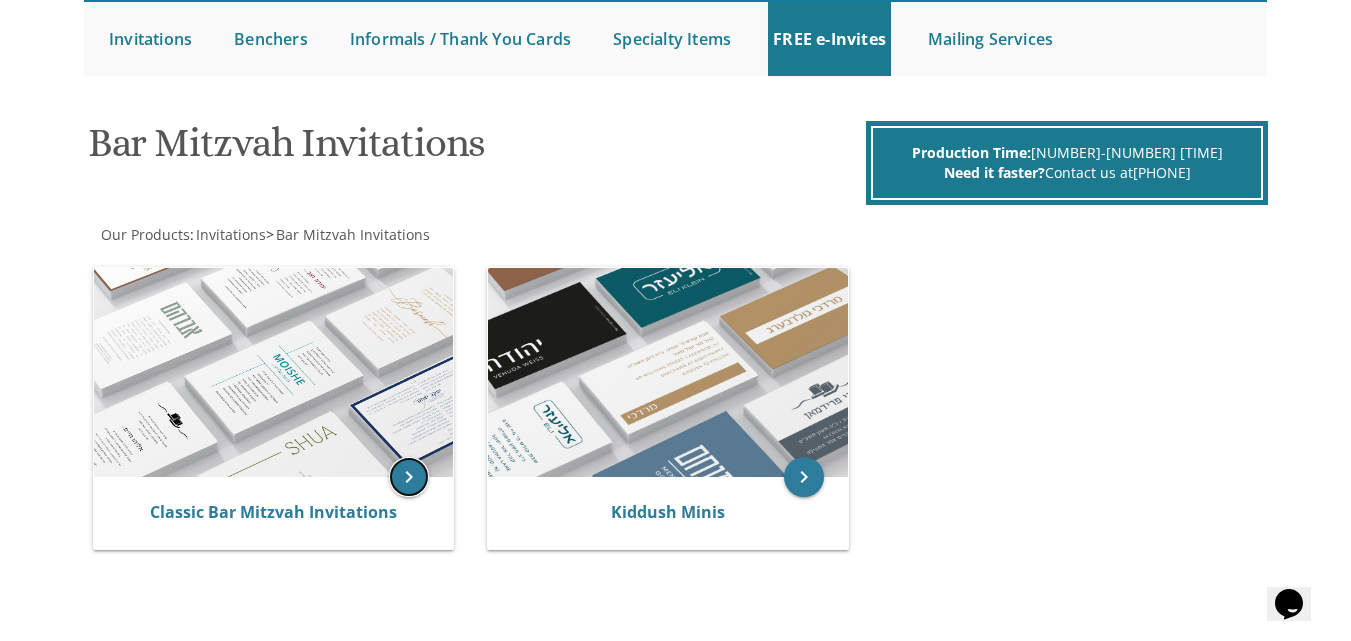 click on "keyboard_arrow_right" at bounding box center (409, 477) 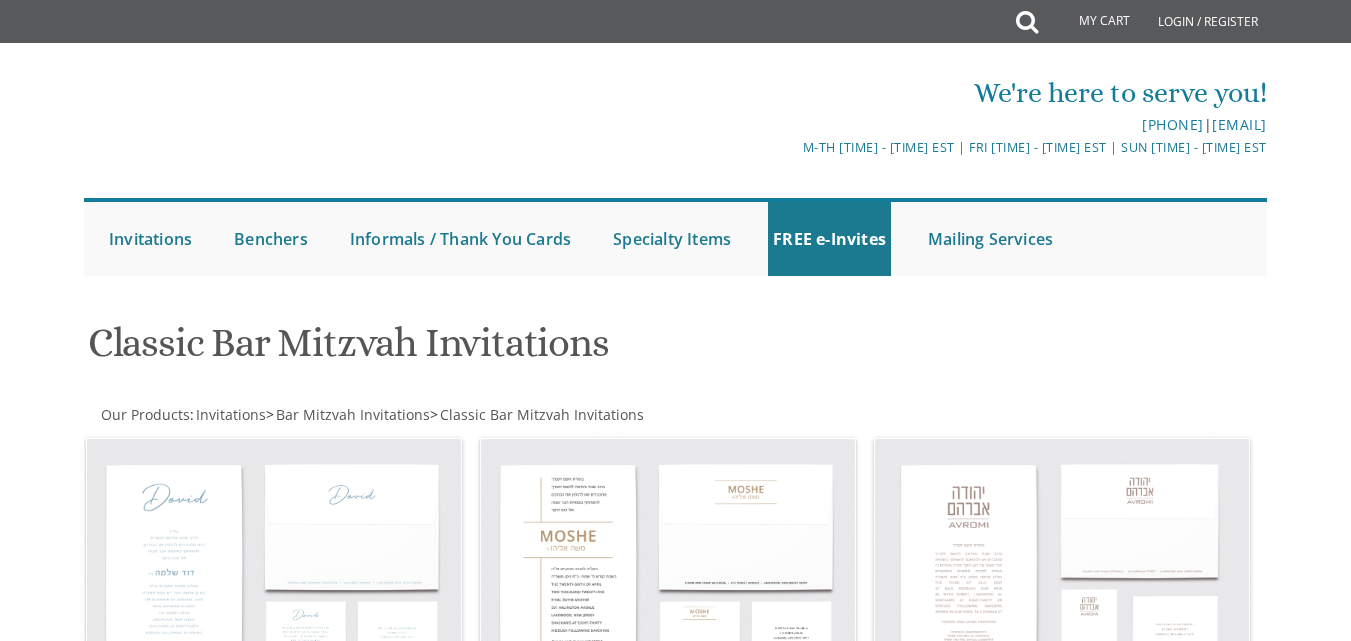 scroll, scrollTop: 0, scrollLeft: 0, axis: both 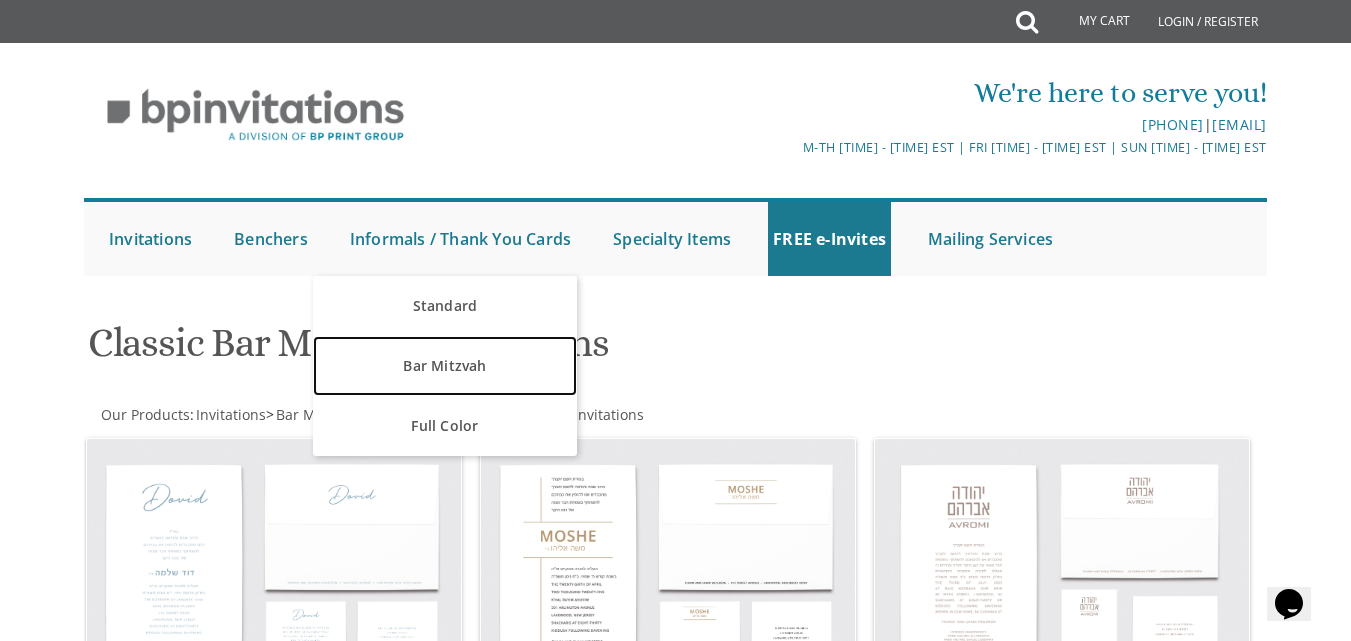 click on "Bar Mitzvah" at bounding box center [444, 366] 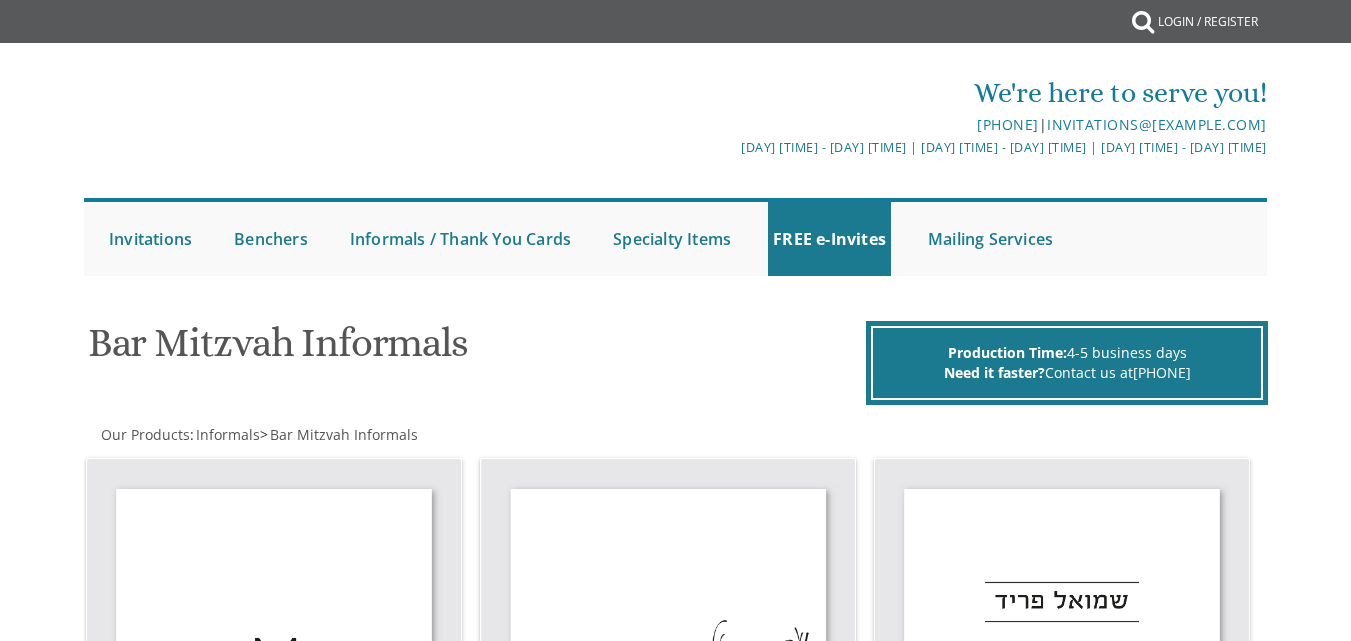scroll, scrollTop: 0, scrollLeft: 0, axis: both 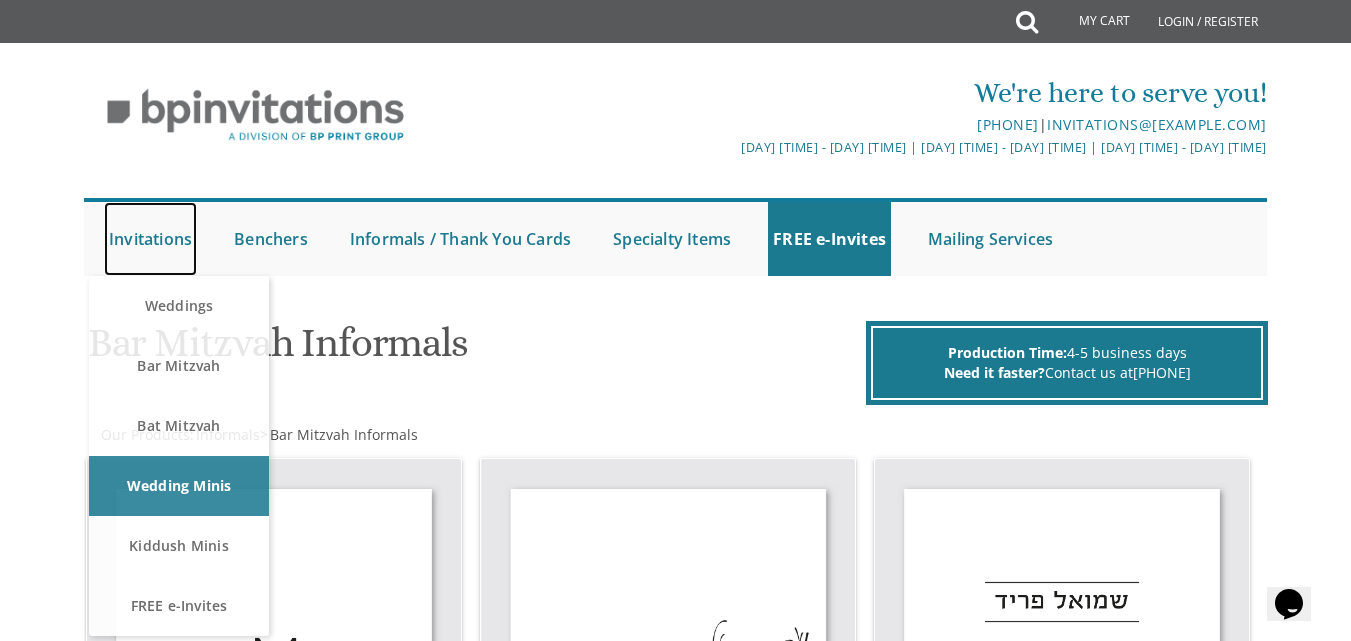 click on "Invitations" at bounding box center (150, 239) 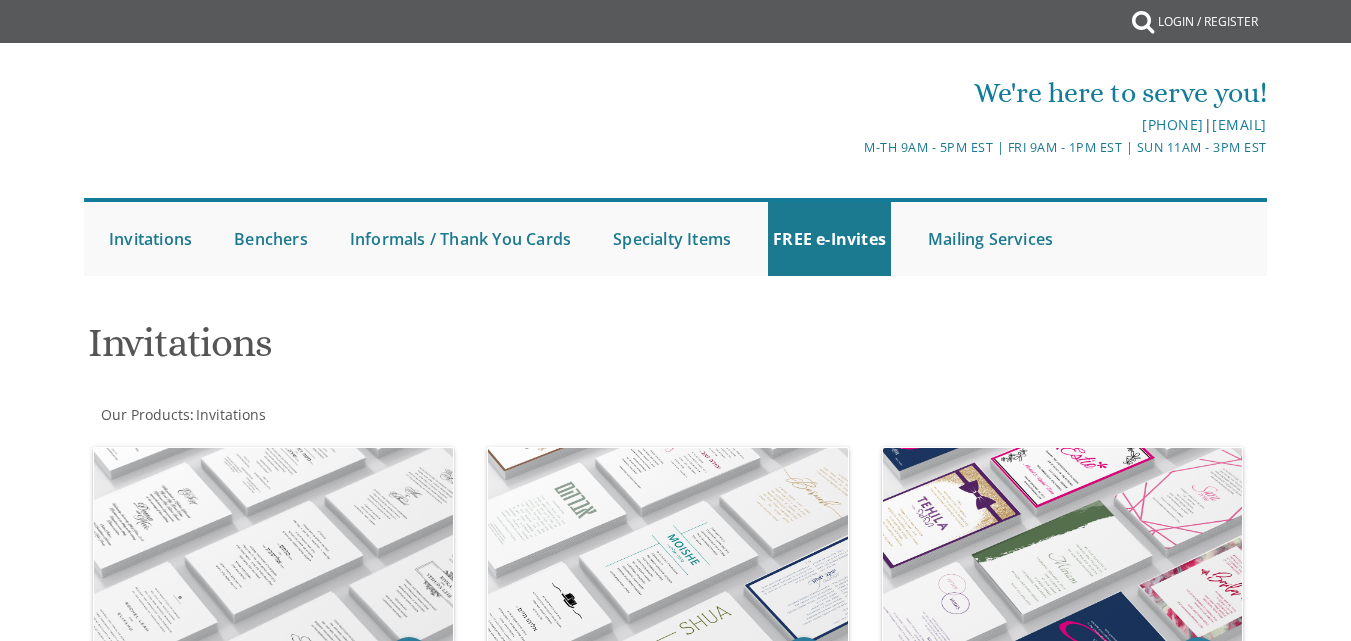 scroll, scrollTop: 0, scrollLeft: 0, axis: both 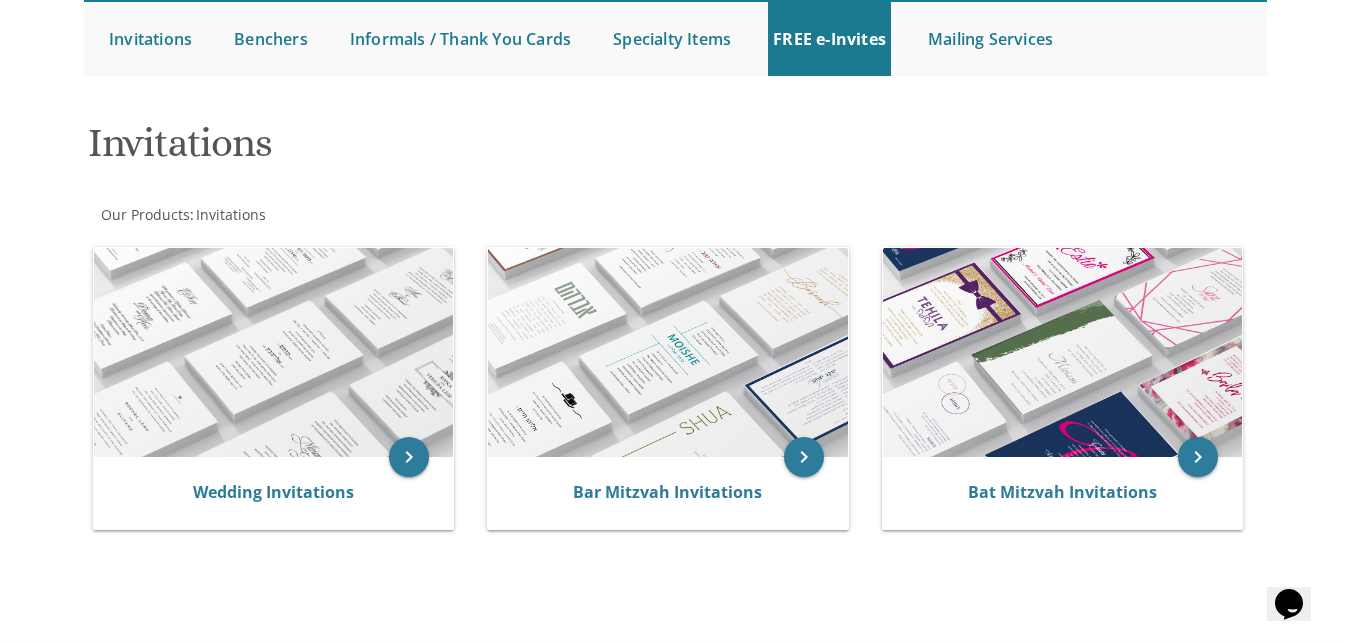 click at bounding box center (1062, 353) 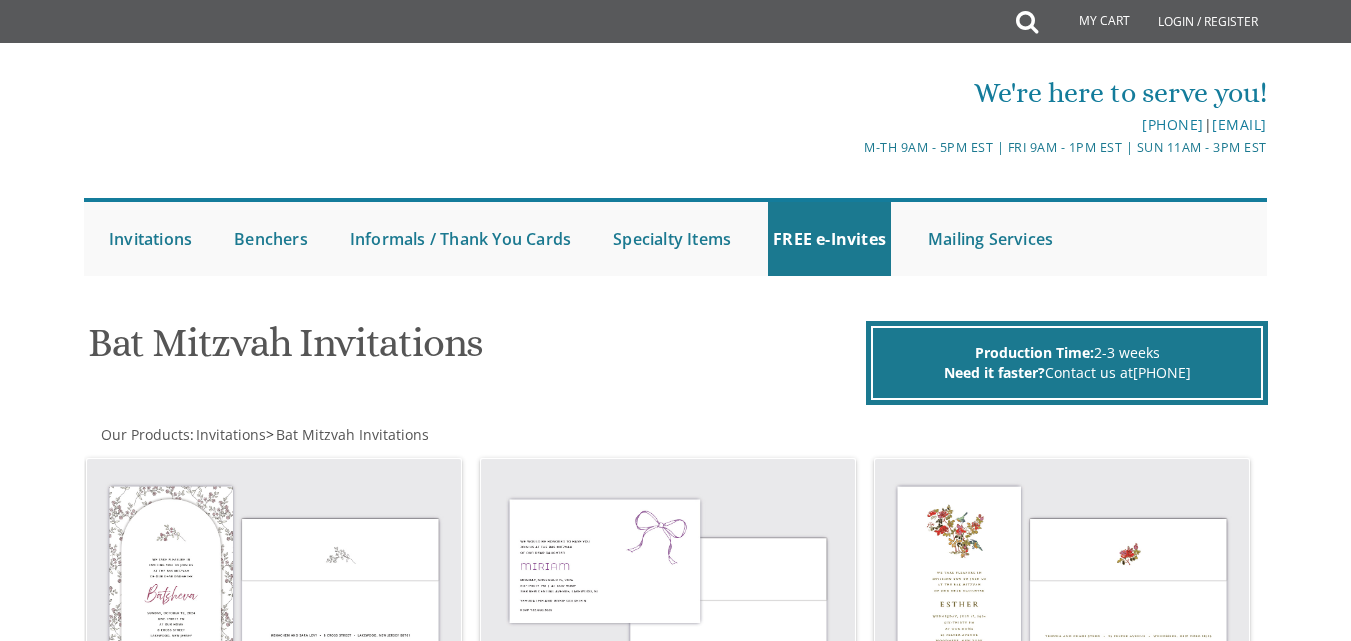 scroll, scrollTop: 0, scrollLeft: 0, axis: both 